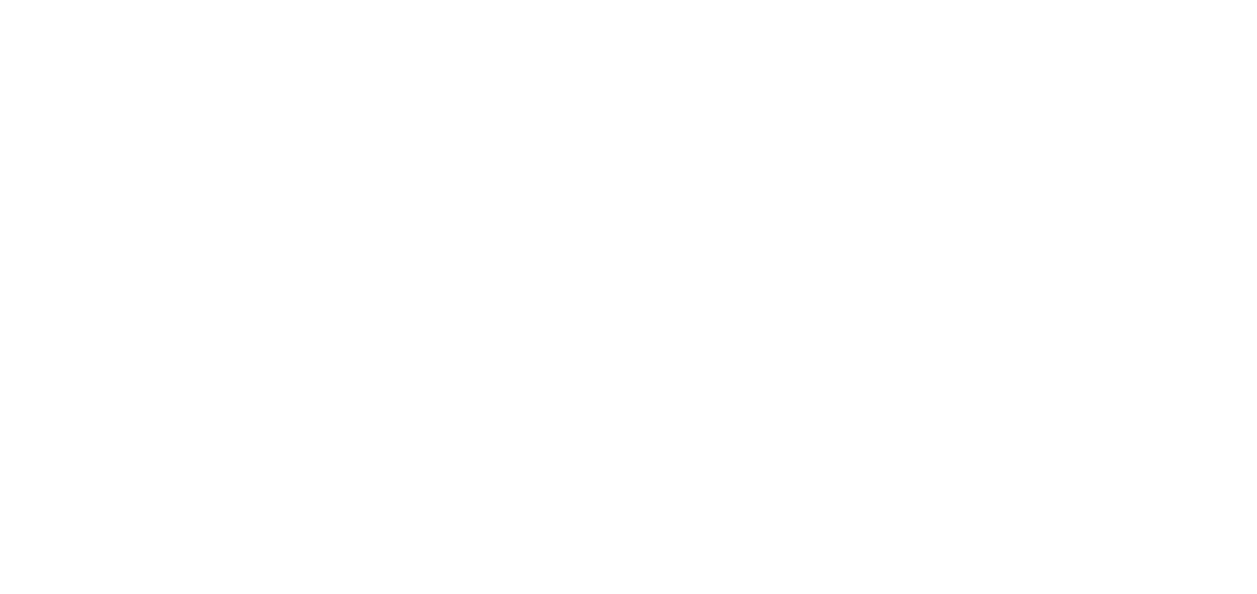 scroll, scrollTop: 0, scrollLeft: 0, axis: both 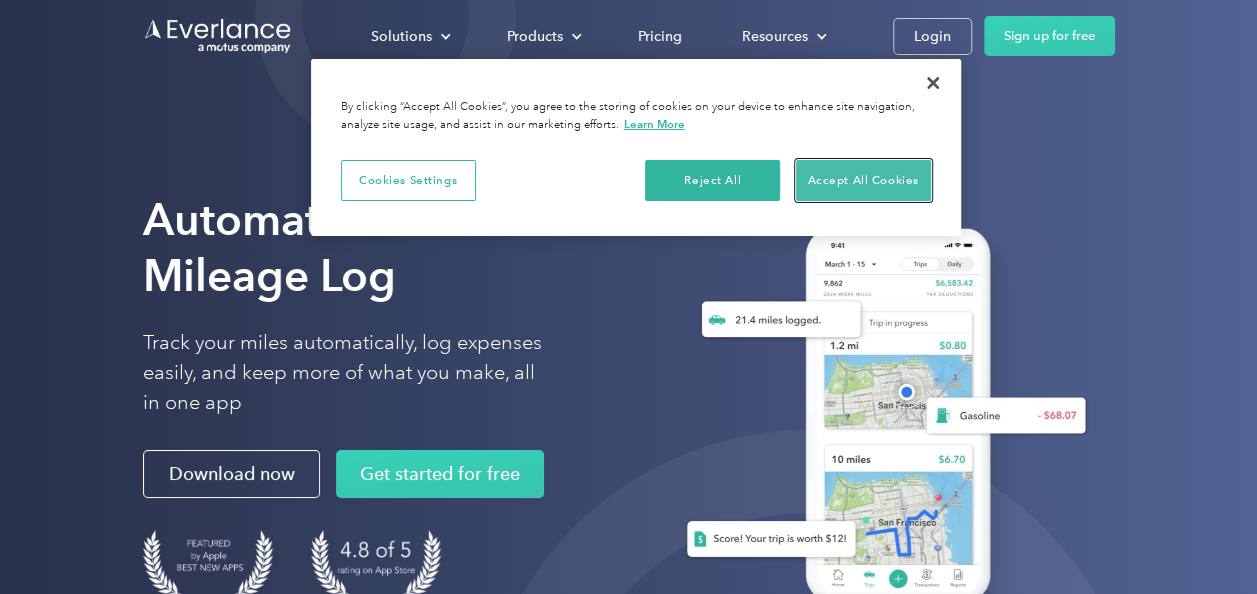 click on "Accept All Cookies" at bounding box center [863, 181] 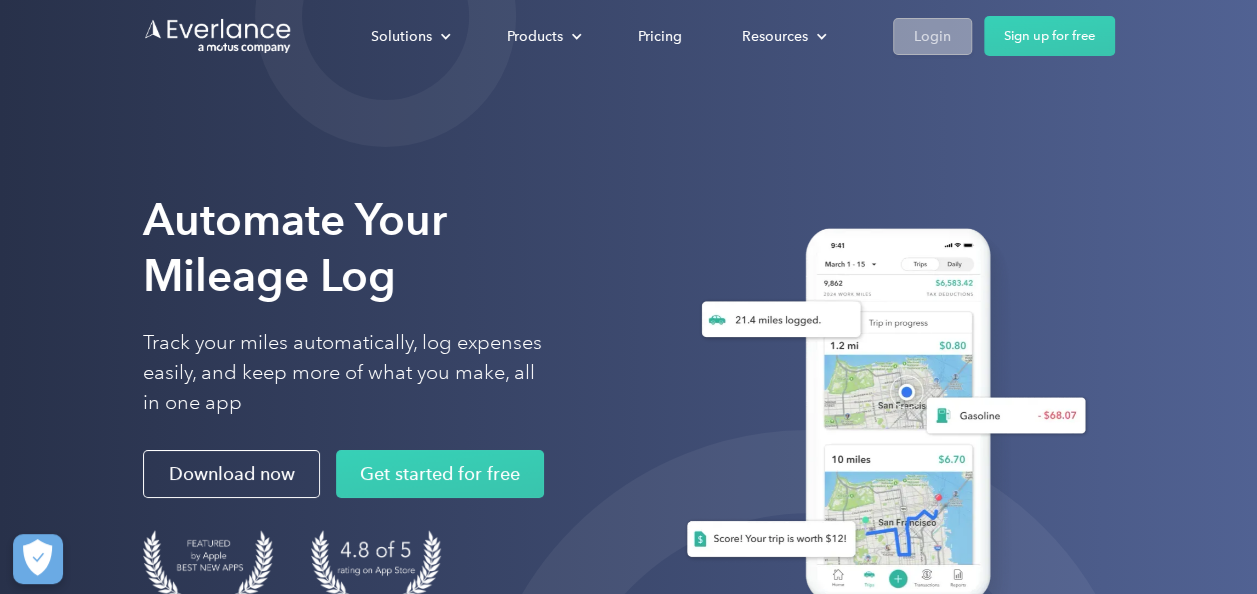click on "Login" at bounding box center [932, 36] 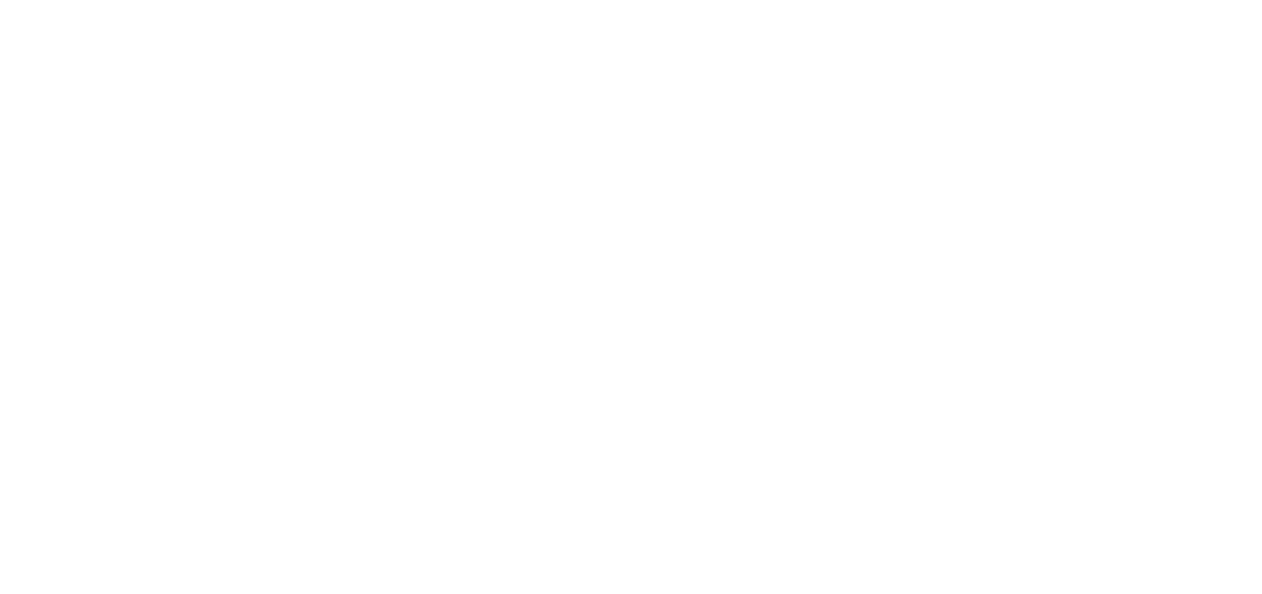 scroll, scrollTop: 0, scrollLeft: 0, axis: both 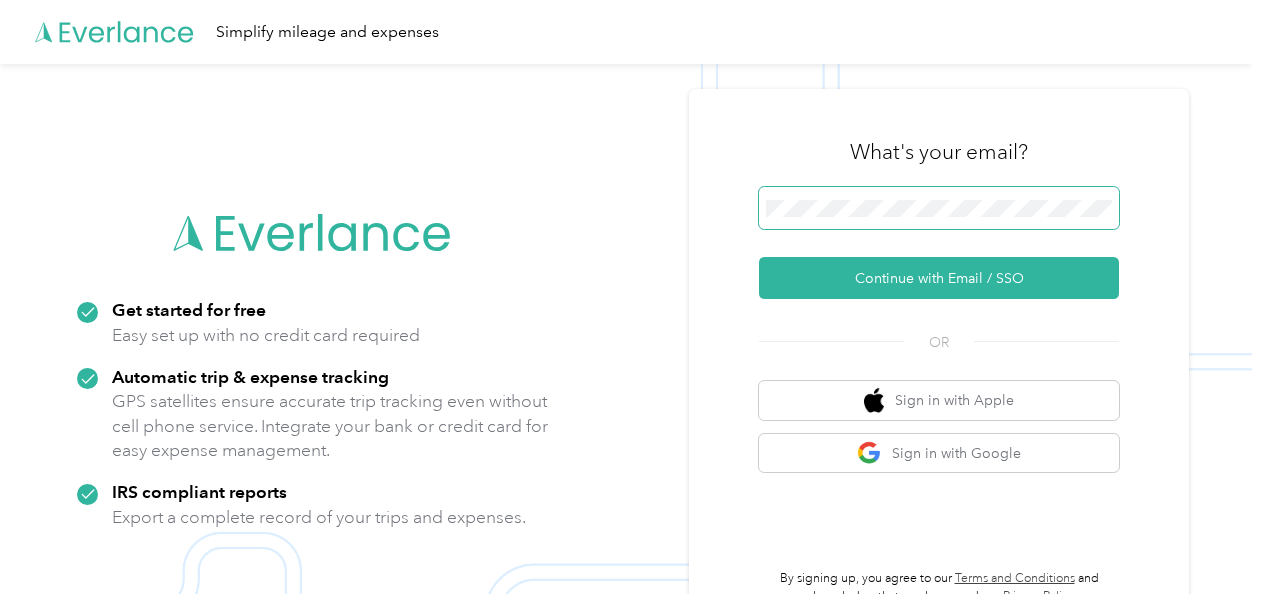 click at bounding box center (939, 208) 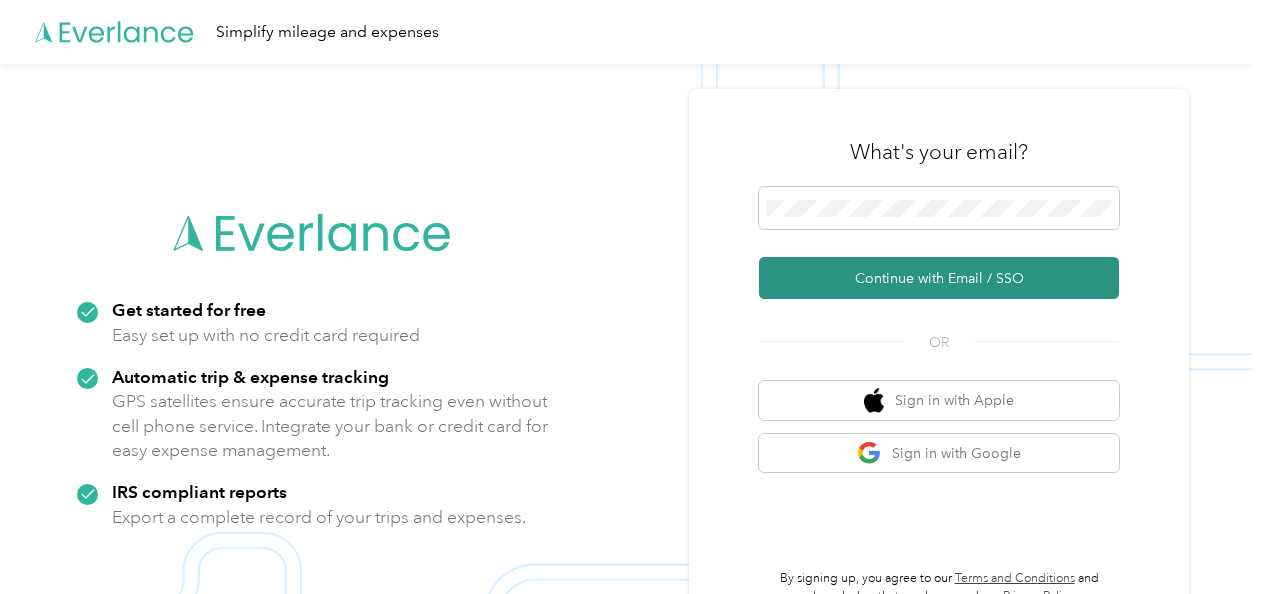 click on "Continue with Email / SSO" at bounding box center (939, 278) 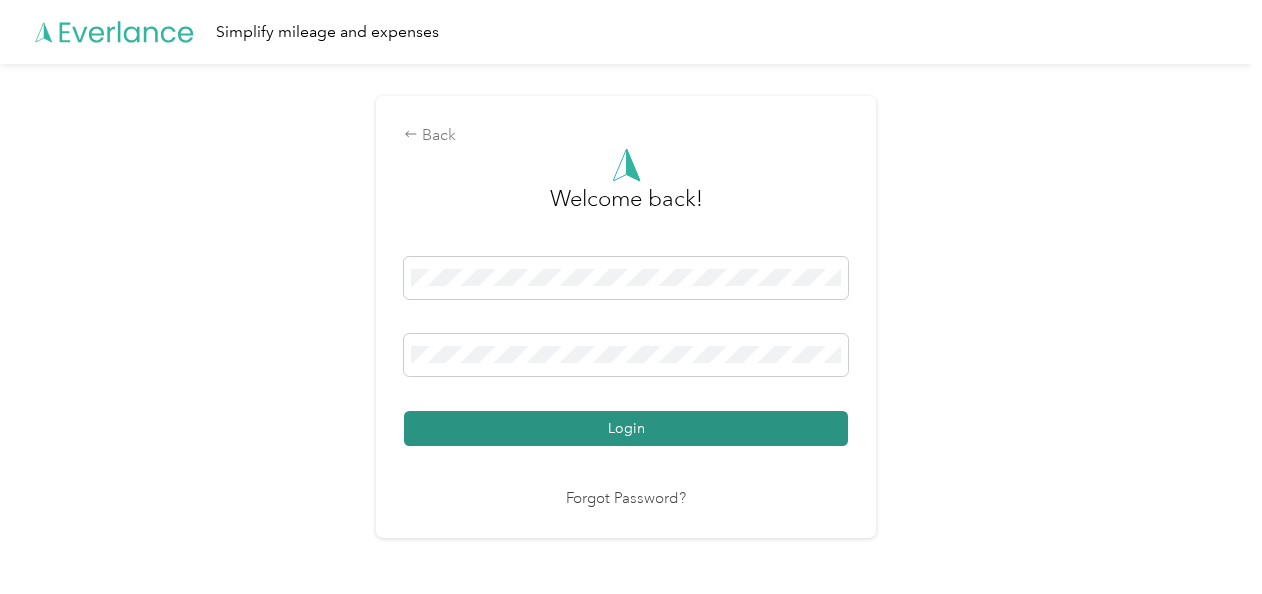 click on "Login" at bounding box center [626, 428] 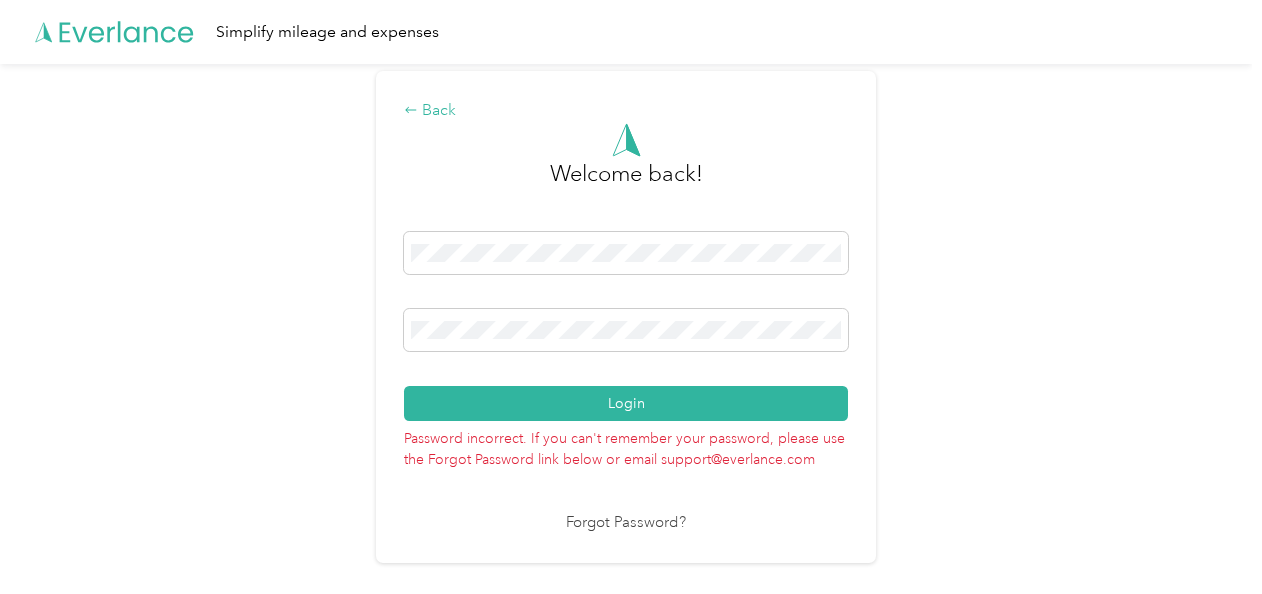 click on "Back" at bounding box center [626, 111] 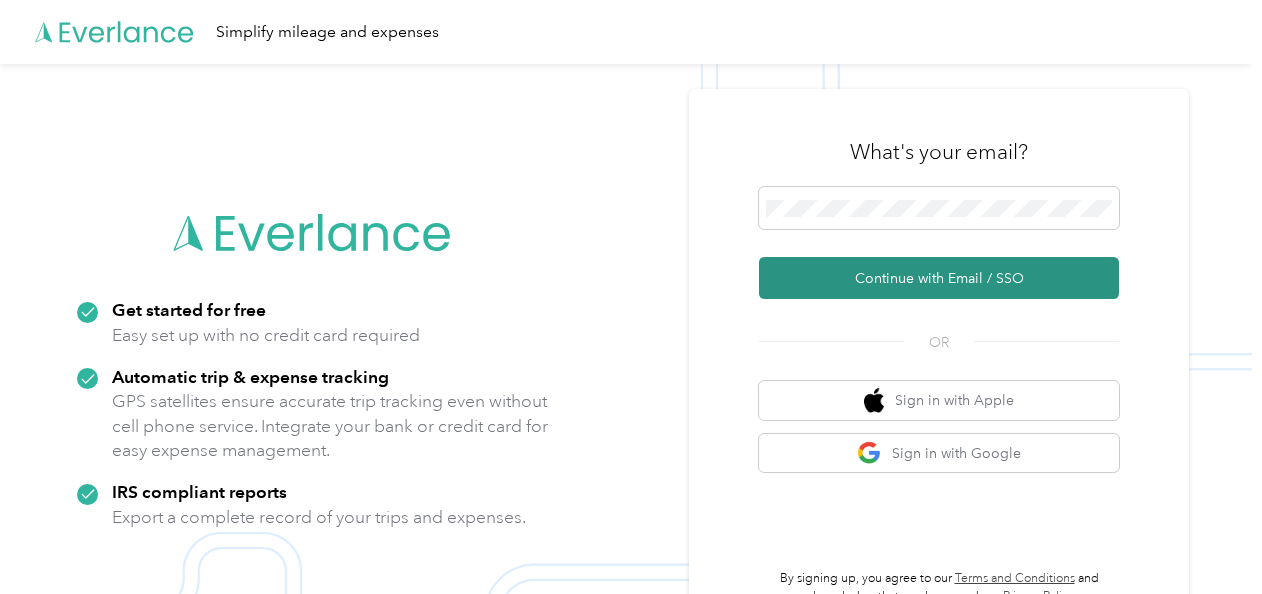 click on "Continue with Email / SSO" at bounding box center (939, 278) 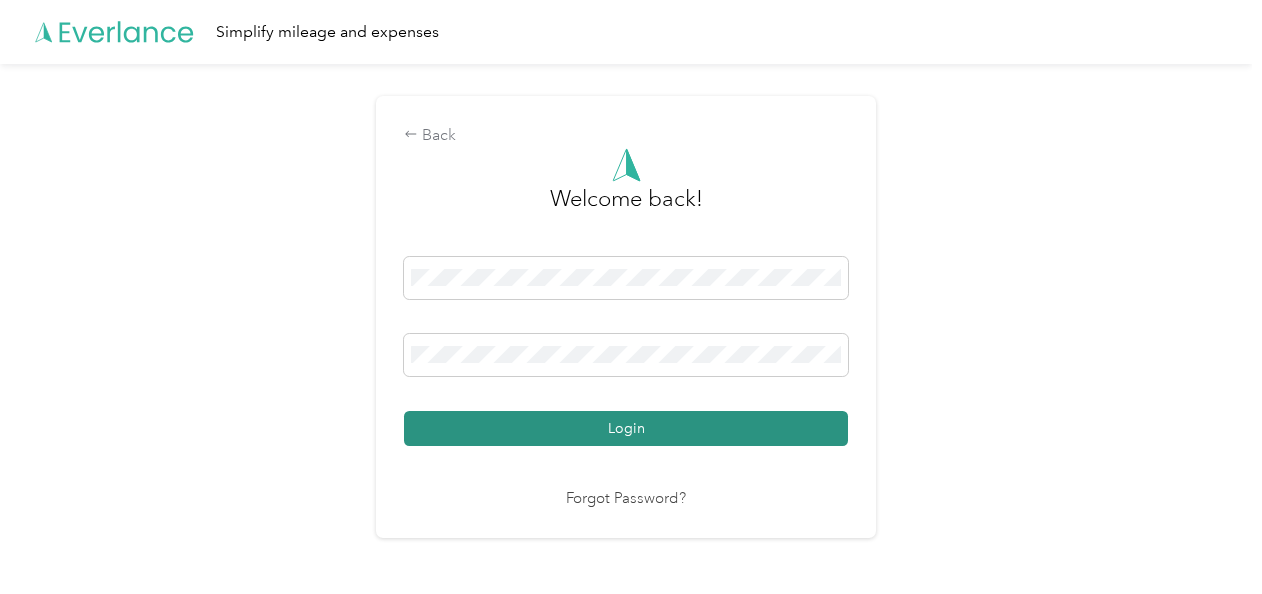 click on "Login" at bounding box center [626, 428] 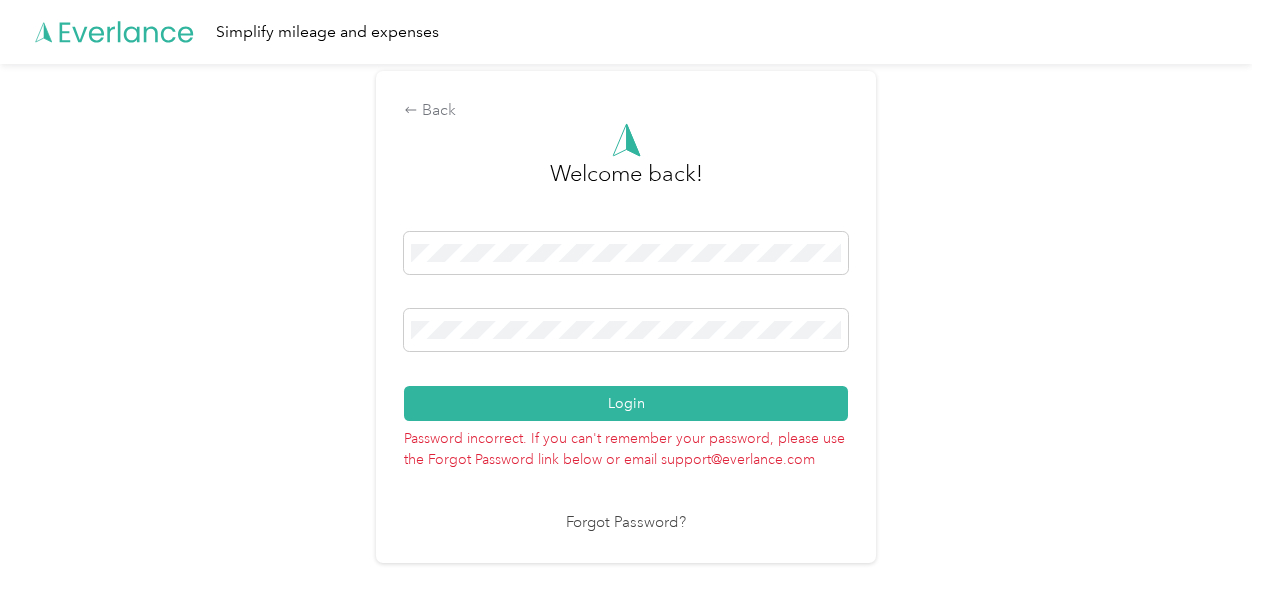 click on "Back Welcome back! Login Password incorrect. If you can't remember your password, please use the Forgot Password link below or email support@everlance.com Forgot Password?" at bounding box center (626, 325) 